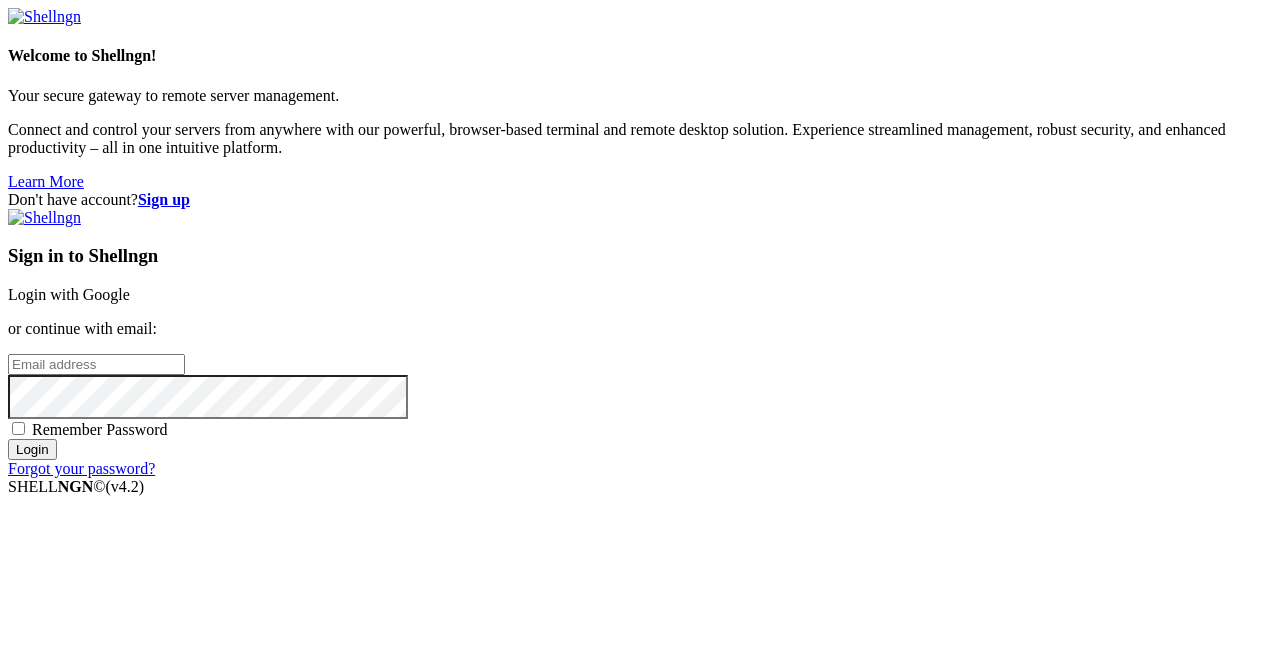 scroll, scrollTop: 0, scrollLeft: 0, axis: both 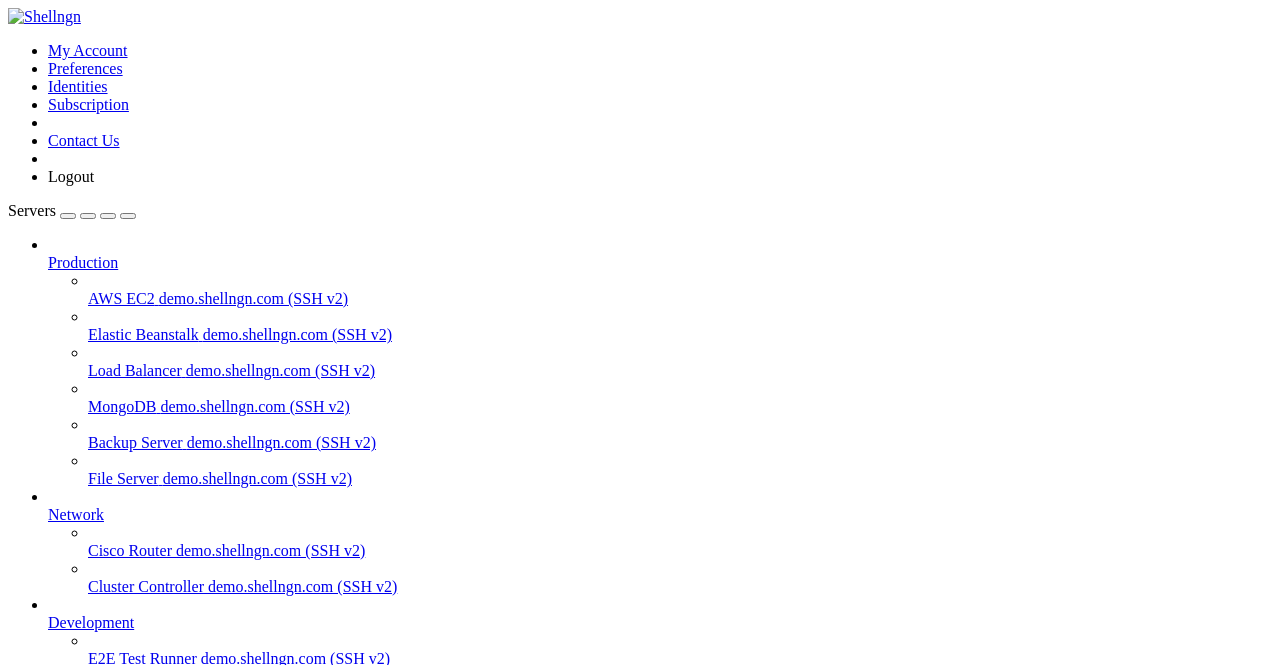 click on "Nilesh oppo D 101 to D200" at bounding box center [136, 694] 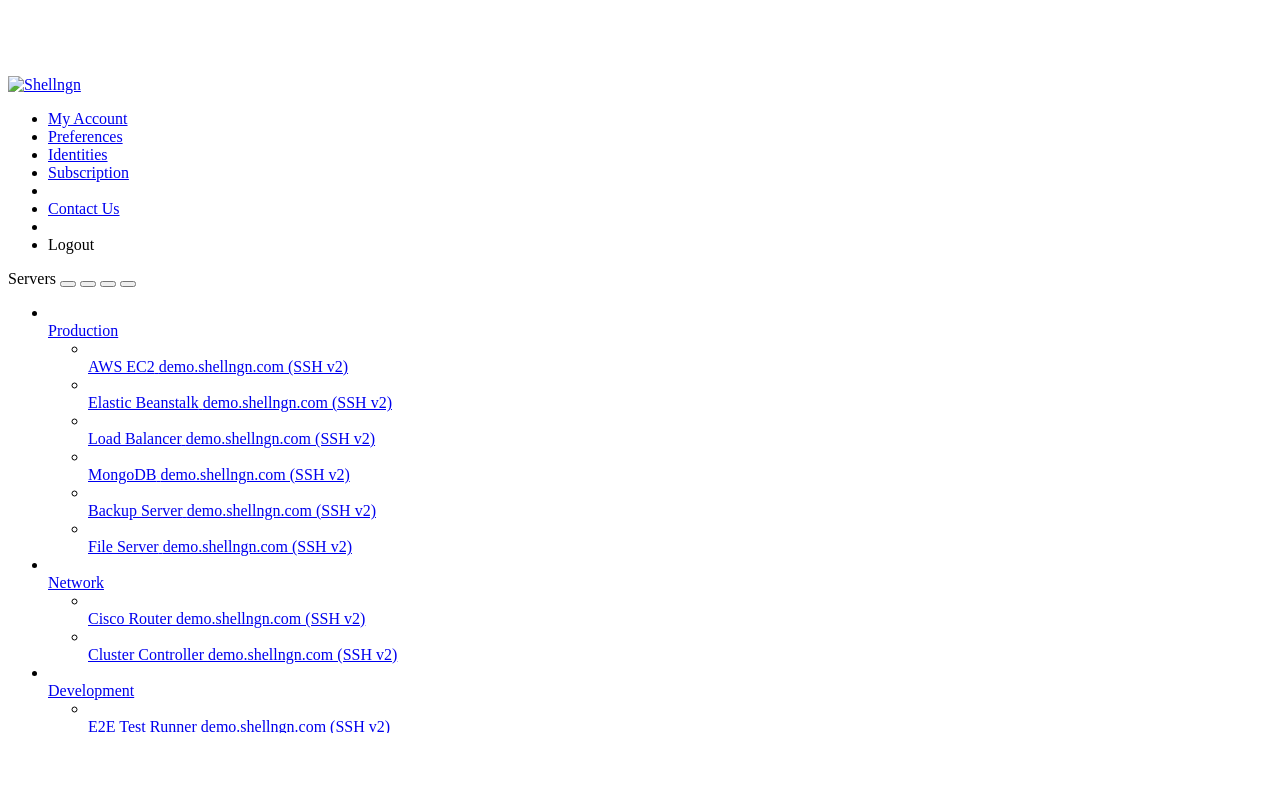 scroll, scrollTop: 44032, scrollLeft: 0, axis: vertical 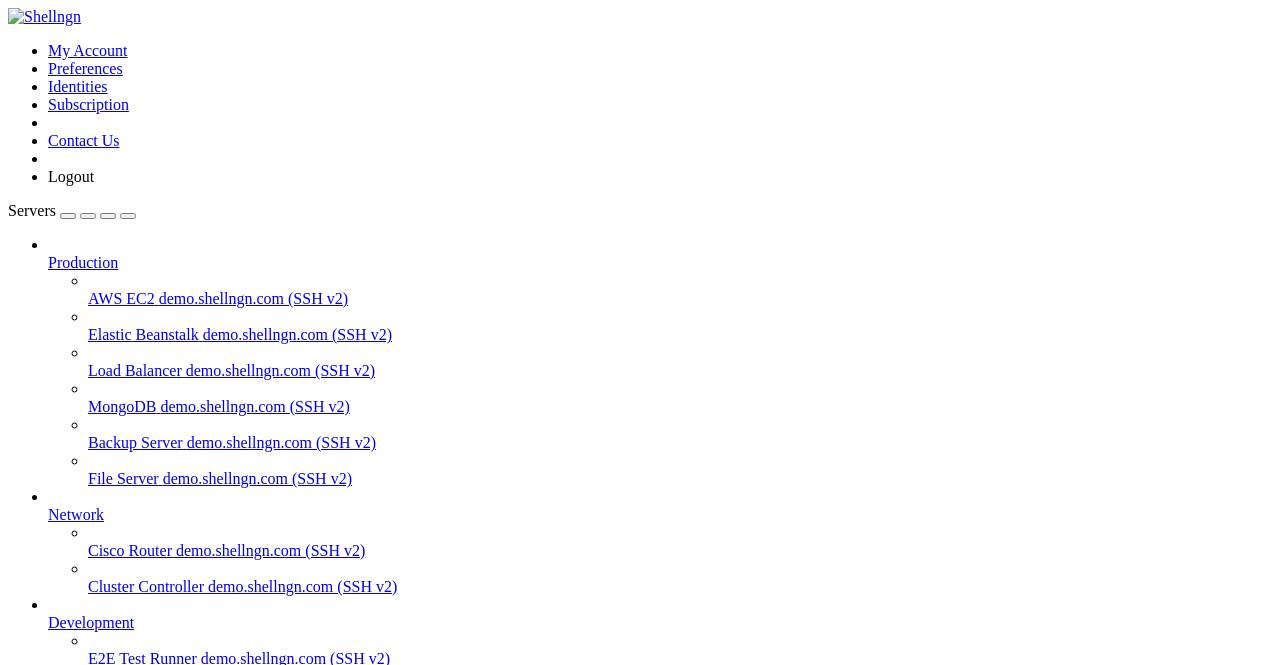 click on "./Telegram:Telegram 389/Default/Cache" 